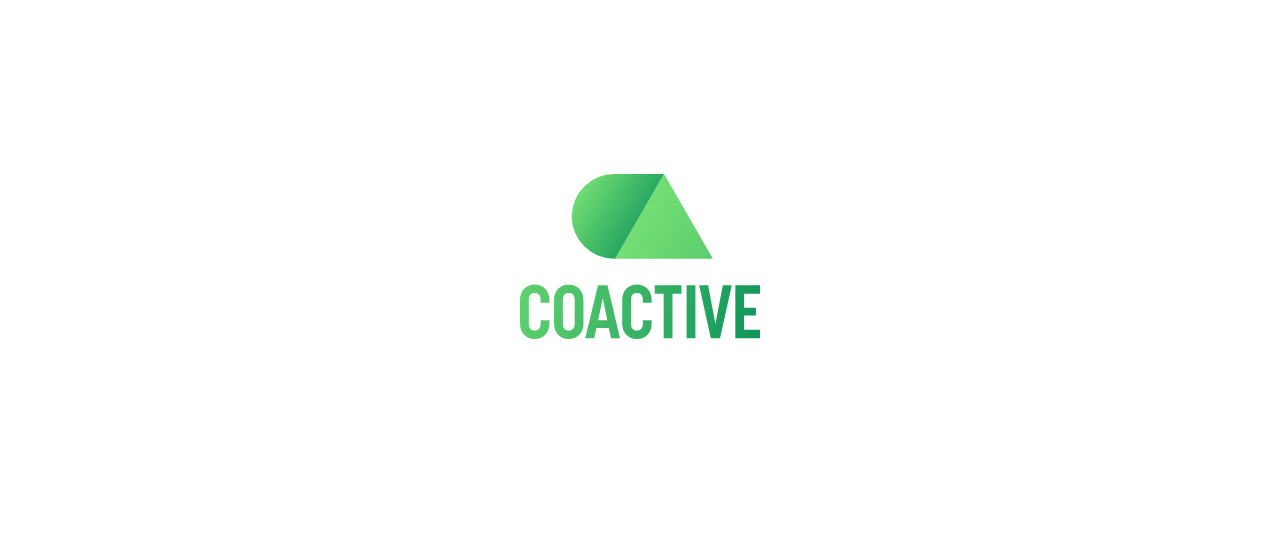 scroll, scrollTop: 0, scrollLeft: 0, axis: both 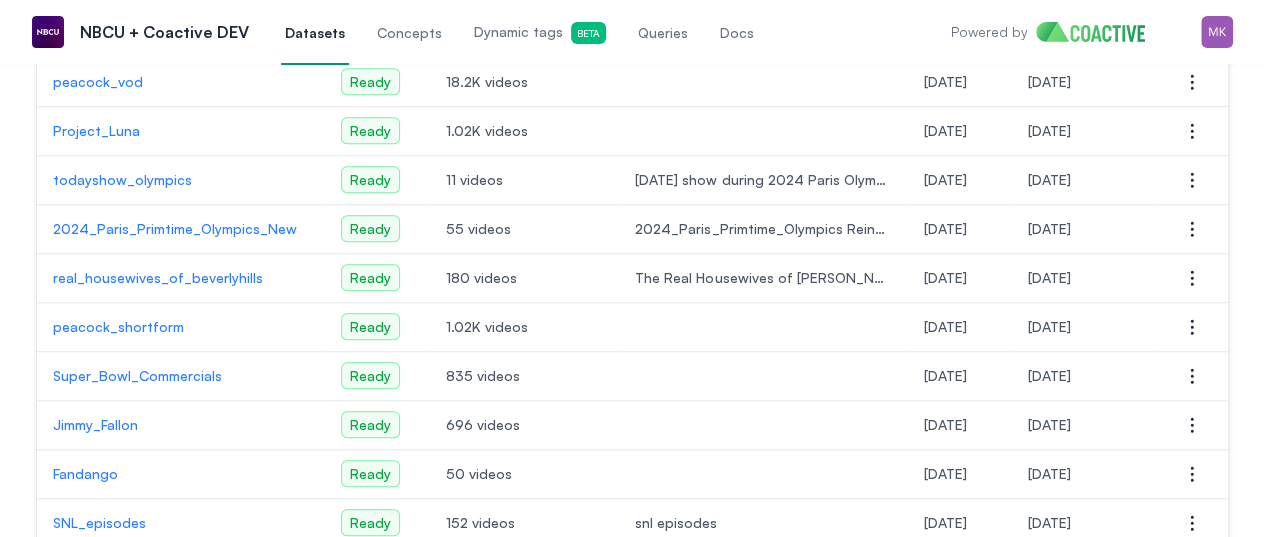 click on "peacock_vod" at bounding box center (181, 82) 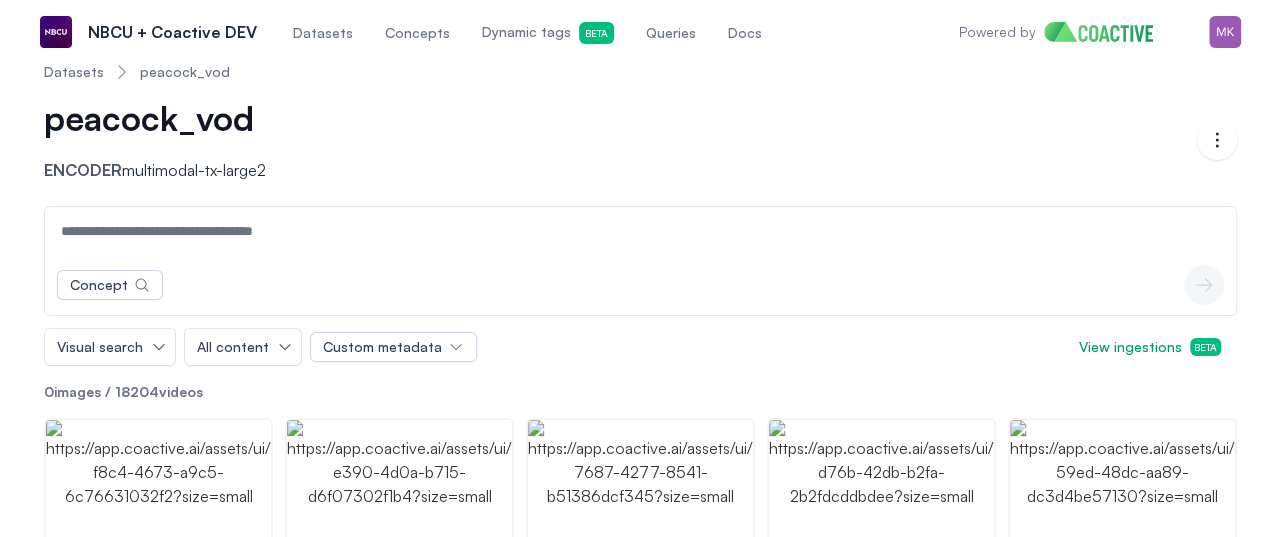 scroll, scrollTop: 0, scrollLeft: 0, axis: both 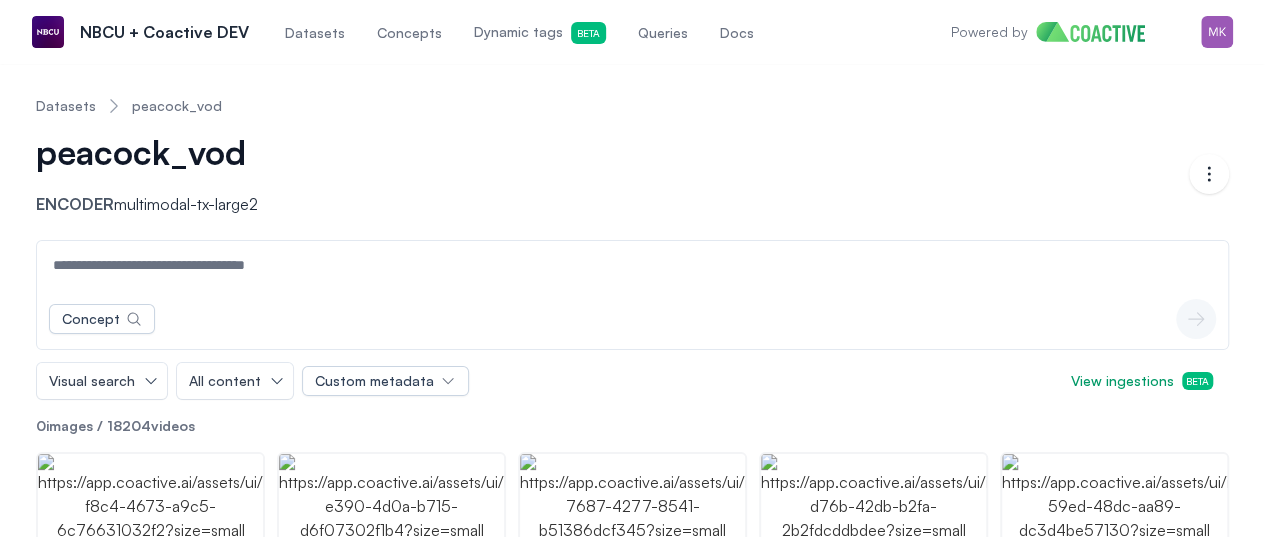 click on "Queries" at bounding box center [663, 33] 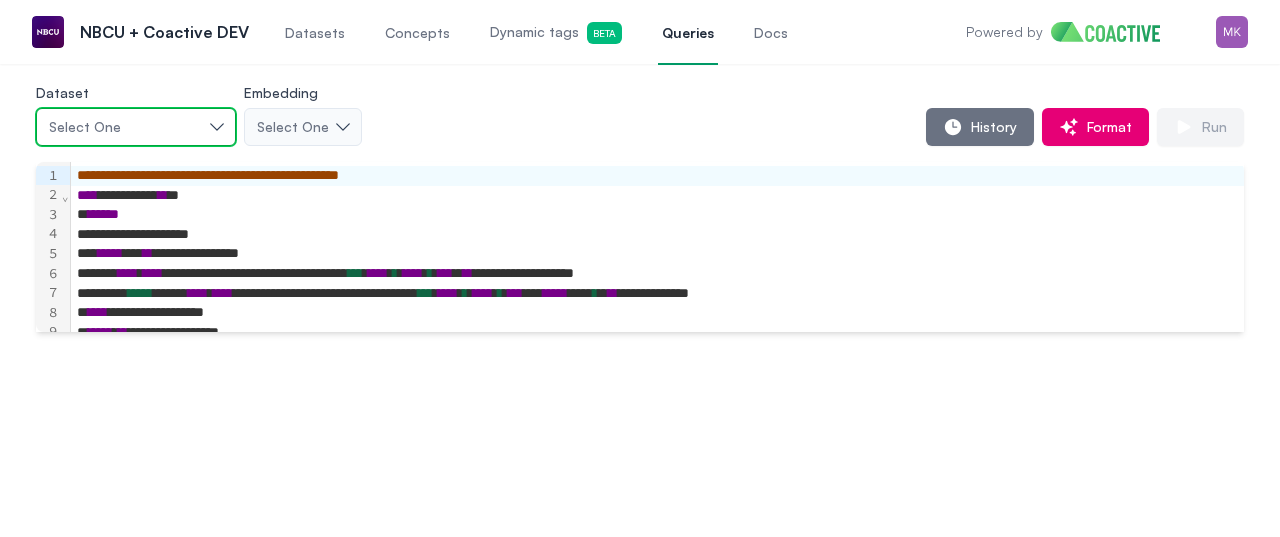 click on "Select One" at bounding box center [136, 127] 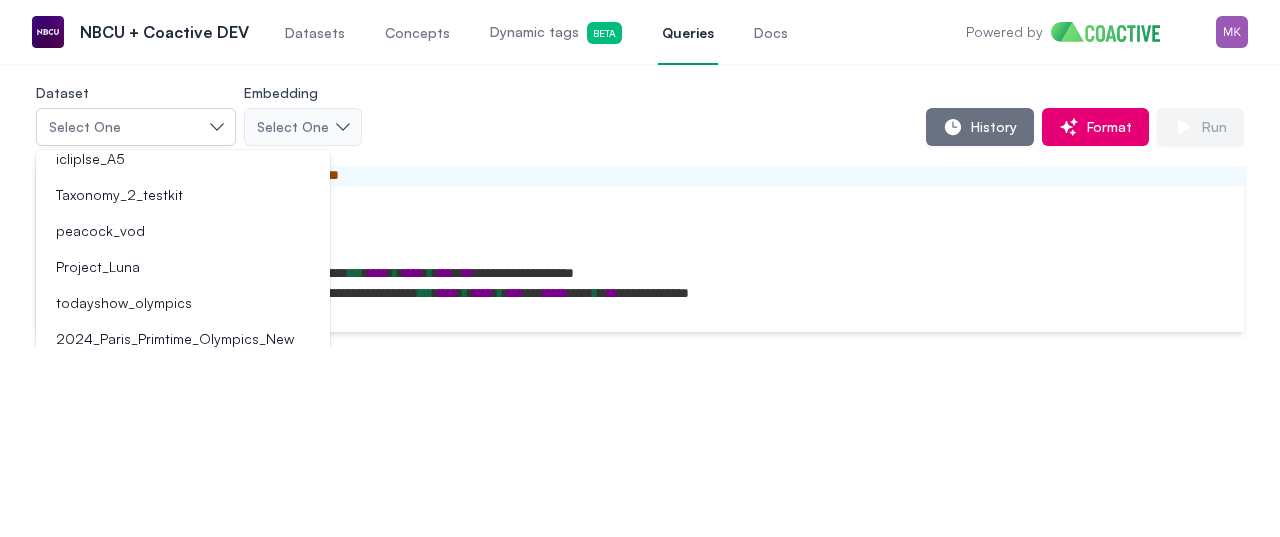 scroll, scrollTop: 300, scrollLeft: 0, axis: vertical 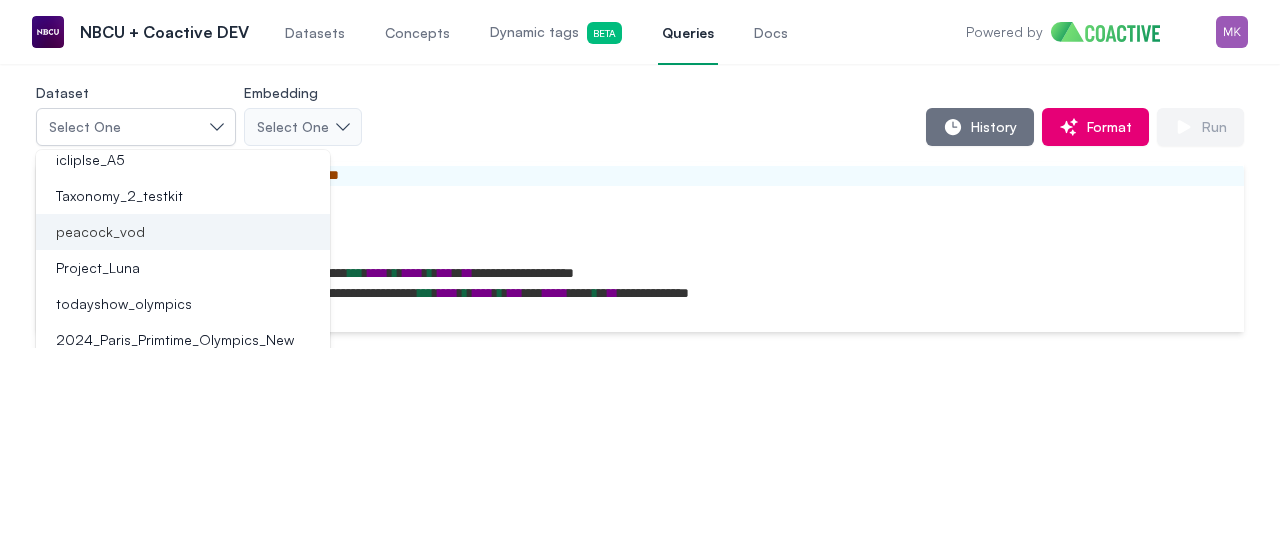 click on "peacock_vod" at bounding box center (171, 232) 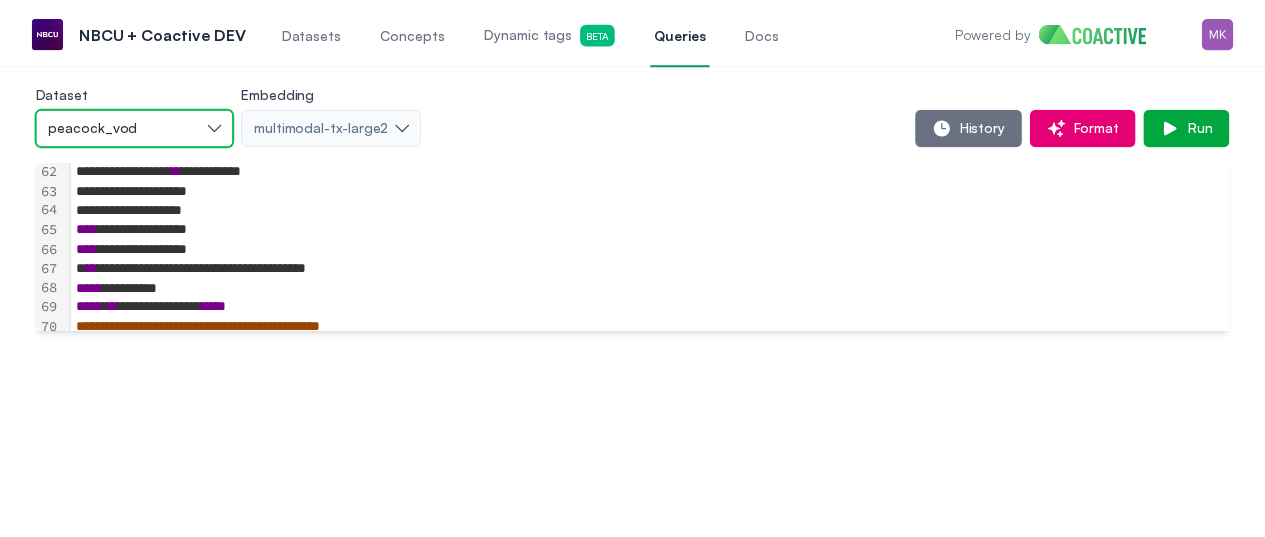 scroll, scrollTop: 1229, scrollLeft: 0, axis: vertical 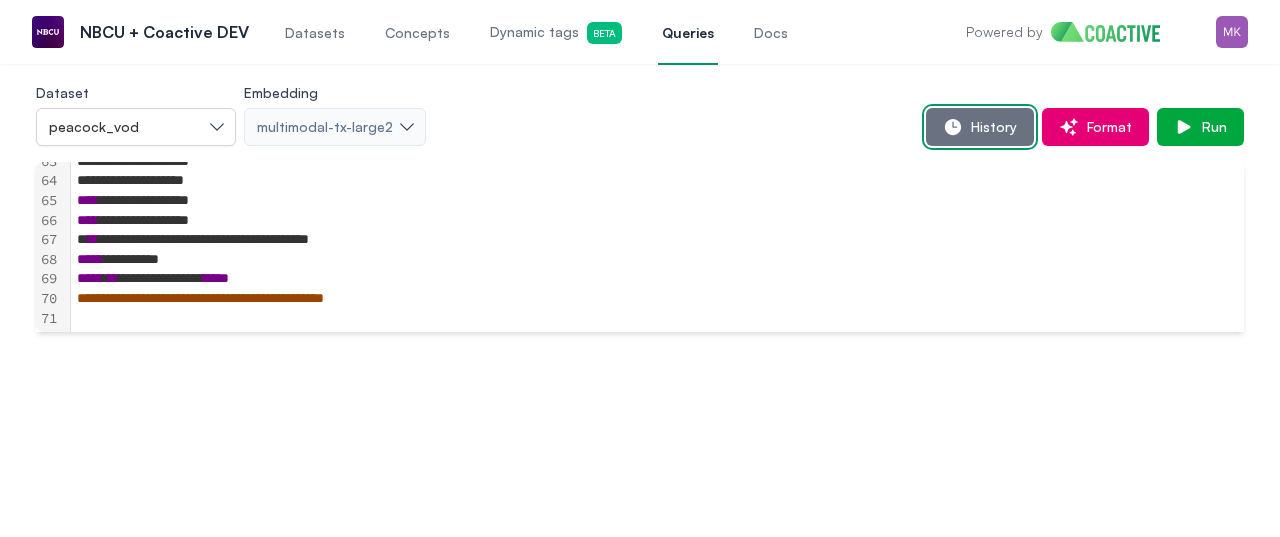 click 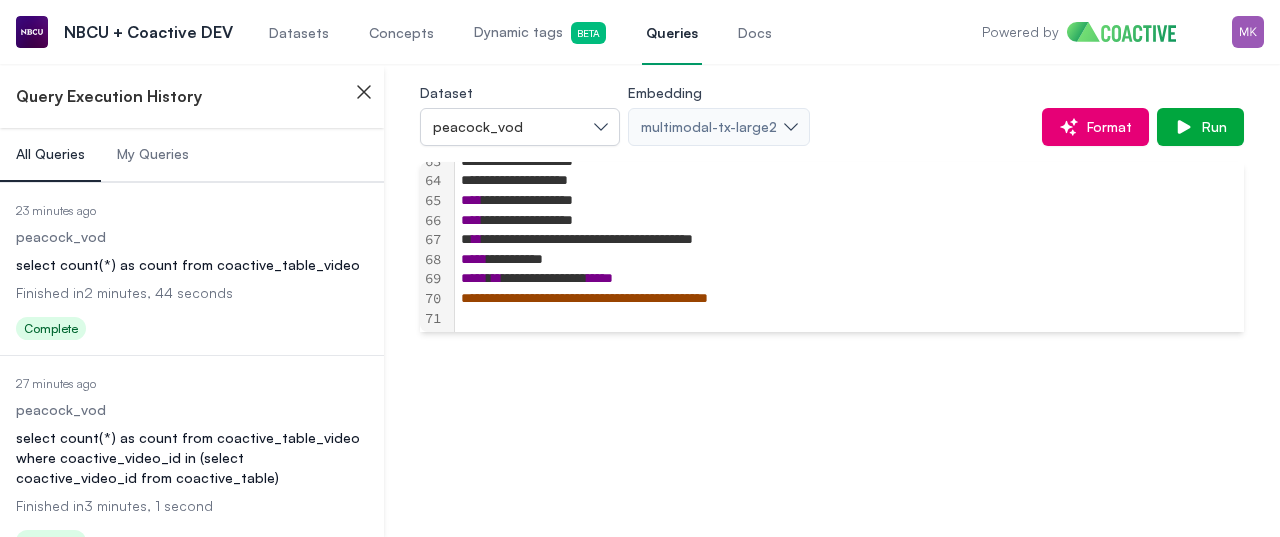click on "select count(*) as count from coactive_table_video" at bounding box center (192, 265) 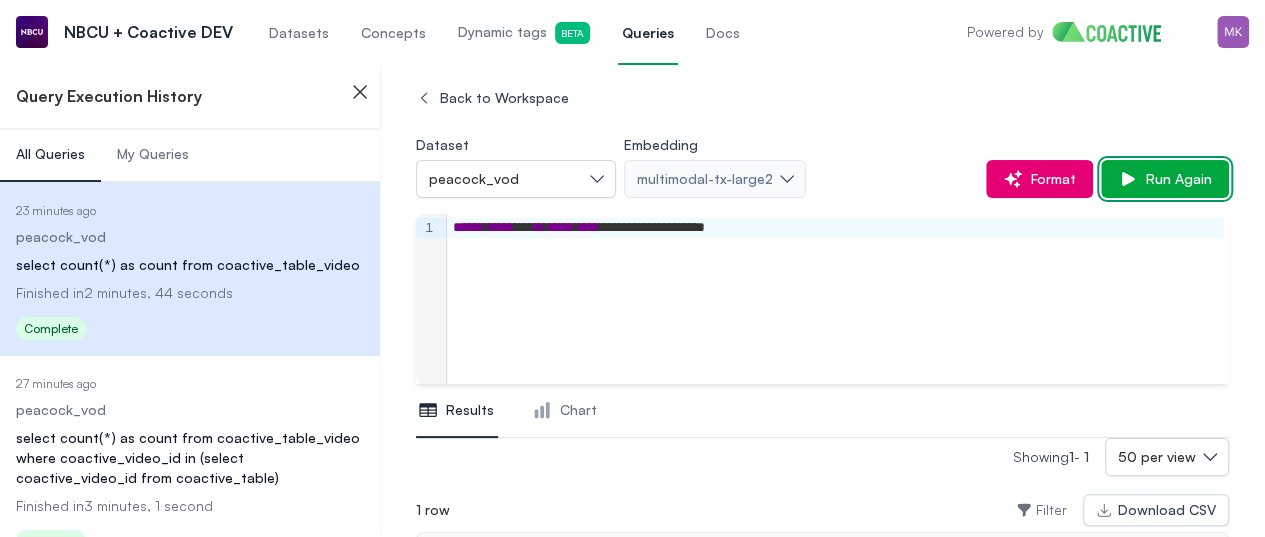 click on "Run Again" at bounding box center [1175, 179] 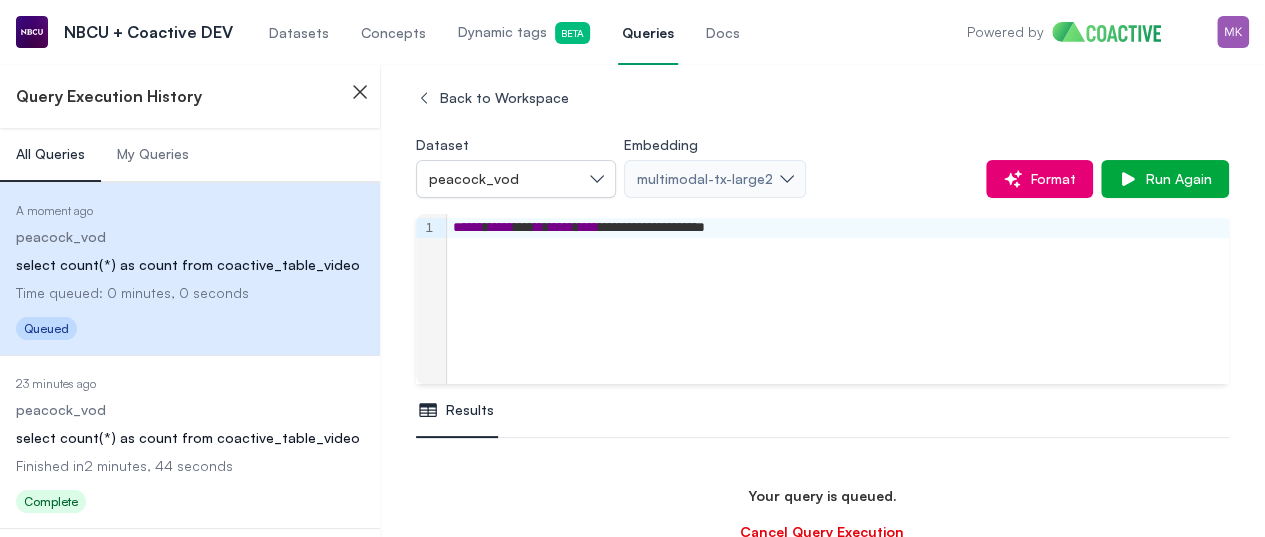 scroll, scrollTop: 64, scrollLeft: 0, axis: vertical 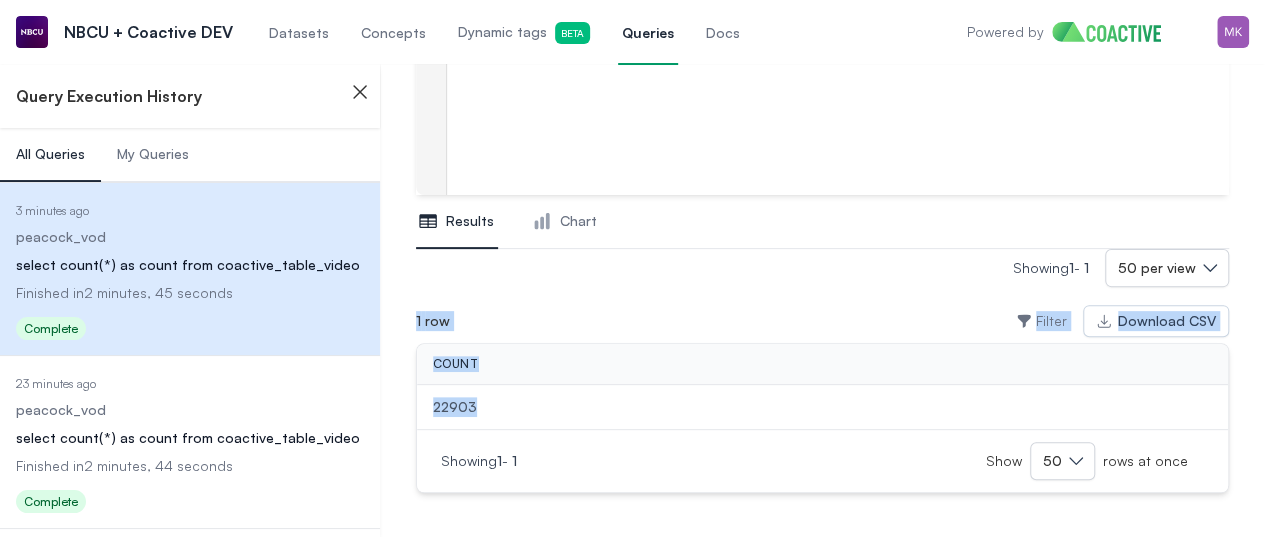 drag, startPoint x: 414, startPoint y: 320, endPoint x: 1183, endPoint y: 414, distance: 774.7238 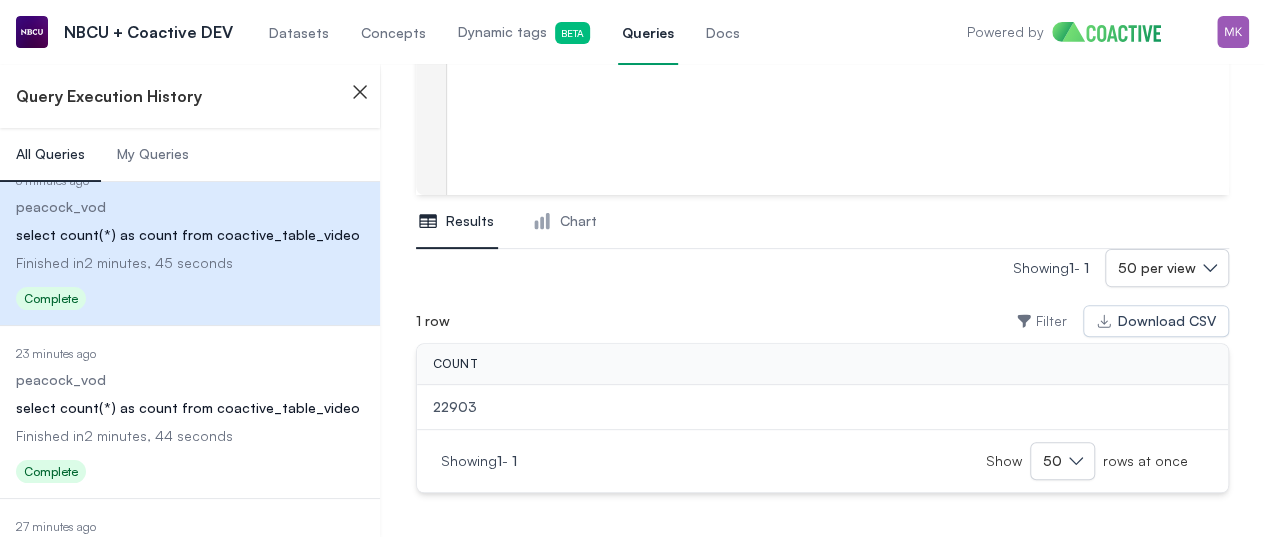 scroll, scrollTop: 0, scrollLeft: 0, axis: both 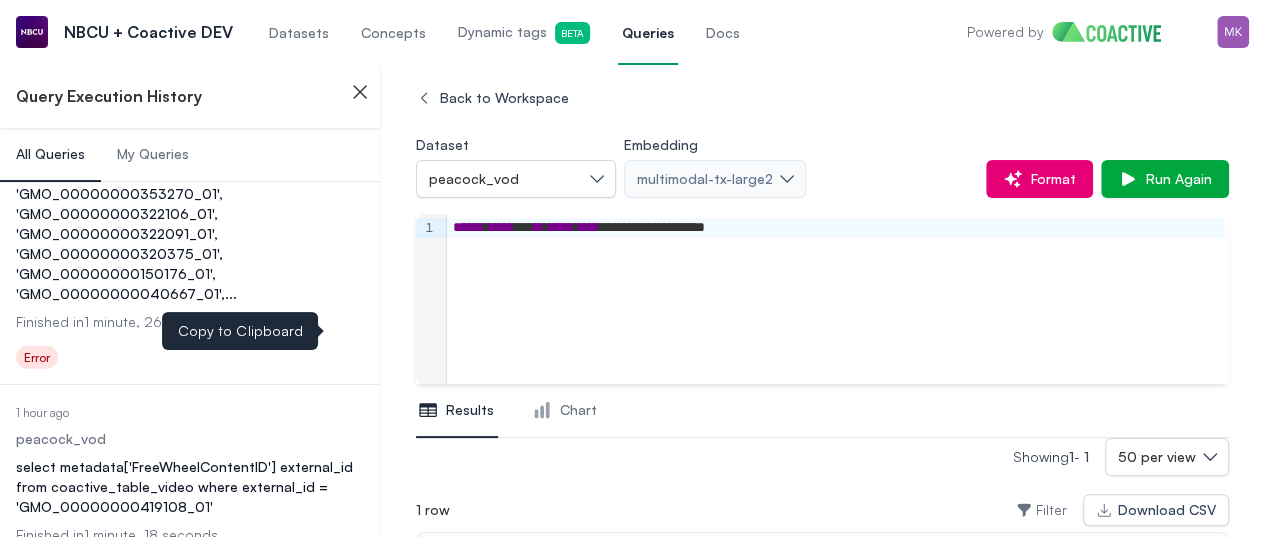 click 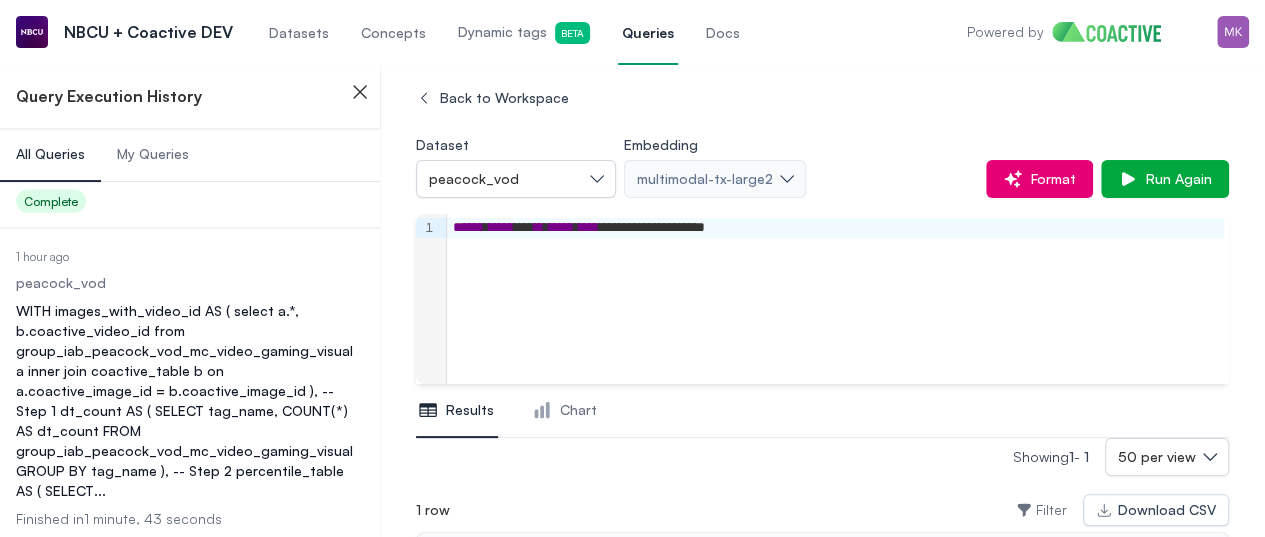 scroll, scrollTop: 2100, scrollLeft: 0, axis: vertical 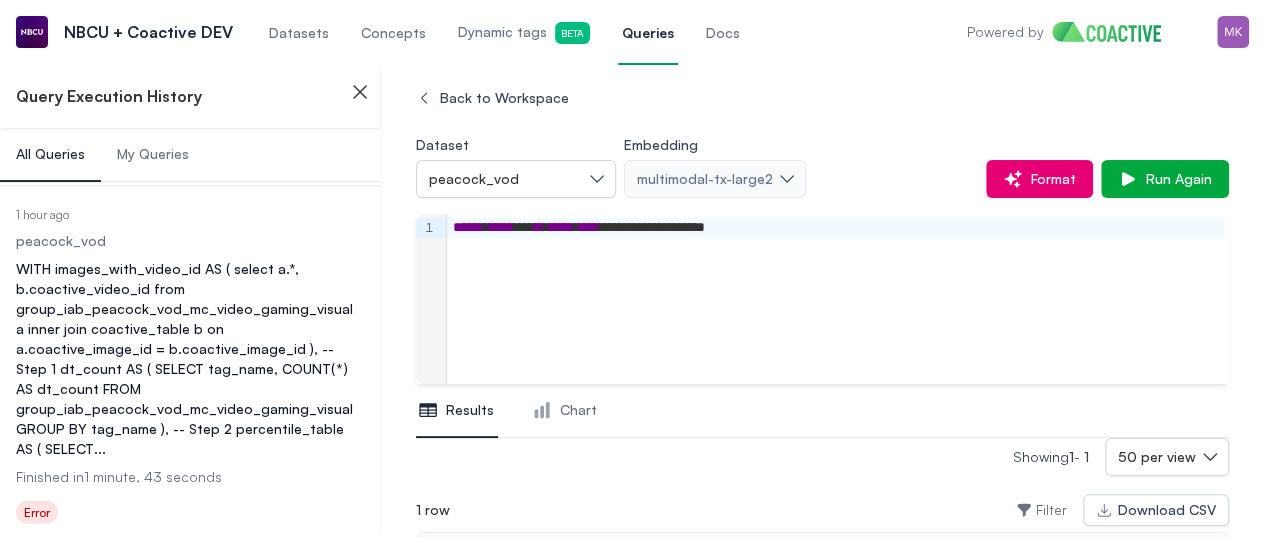 click on "Error" at bounding box center [37, 511] 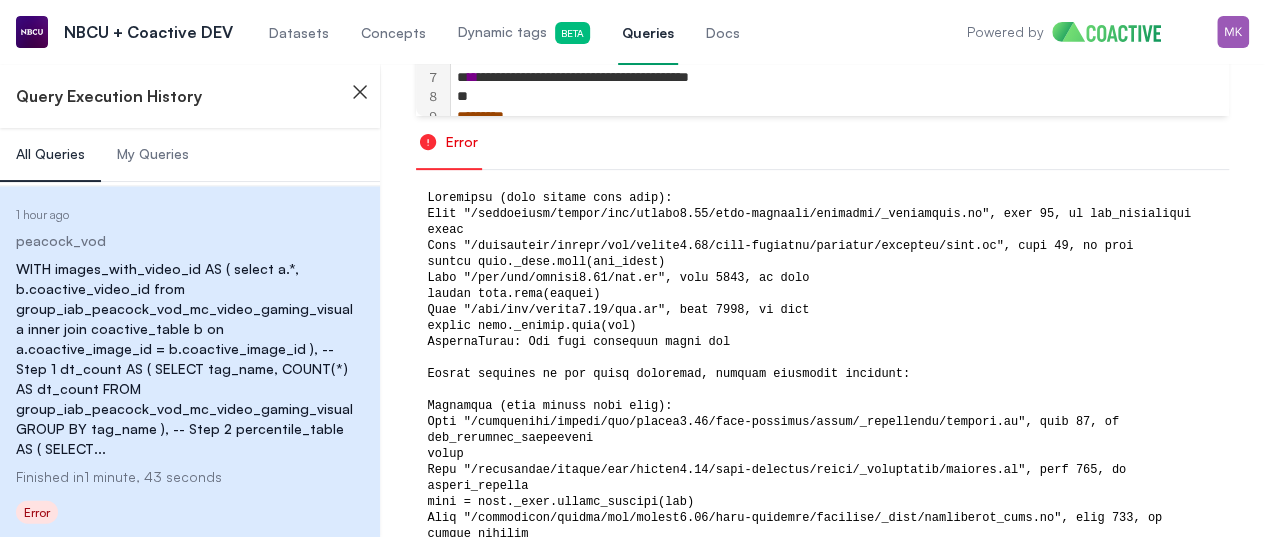 scroll, scrollTop: 300, scrollLeft: 0, axis: vertical 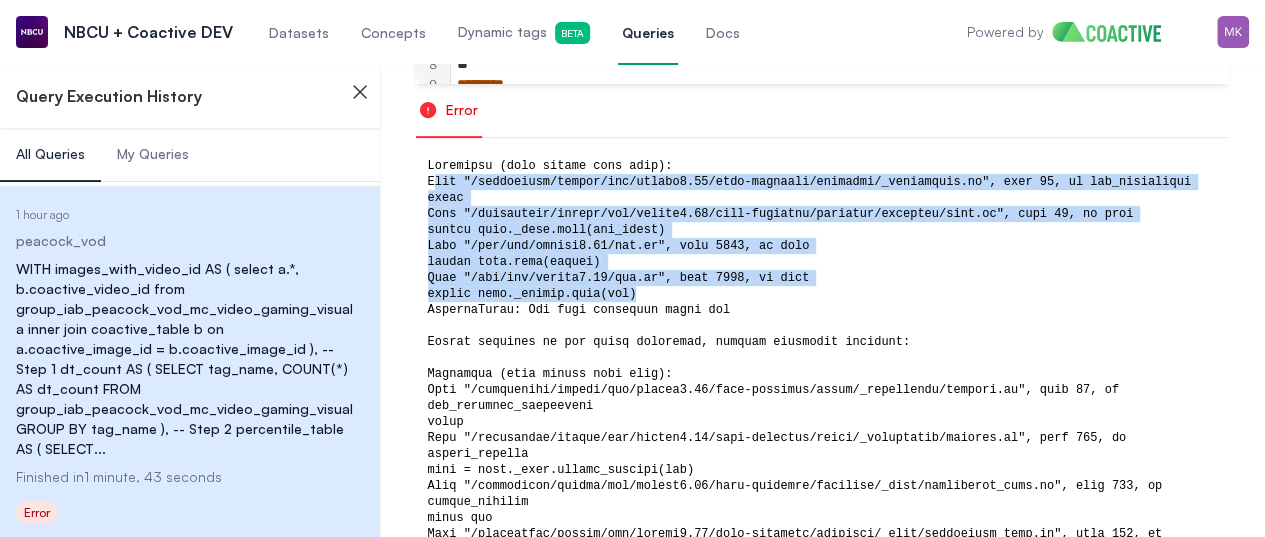 drag, startPoint x: 436, startPoint y: 179, endPoint x: 840, endPoint y: 289, distance: 418.70755 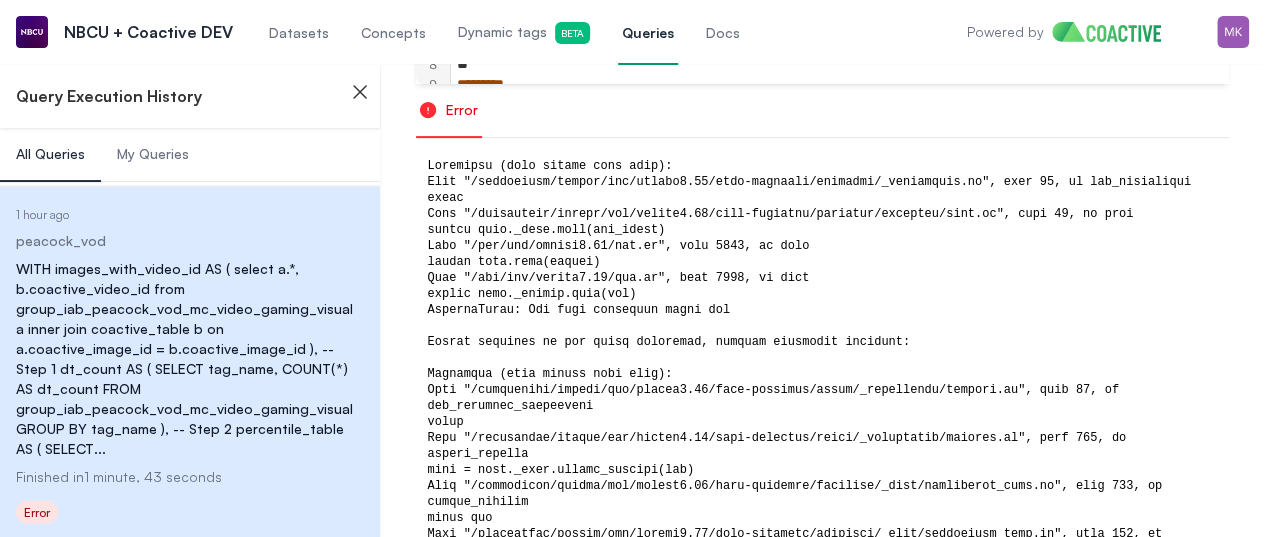 drag, startPoint x: 722, startPoint y: 317, endPoint x: 502, endPoint y: 312, distance: 220.05681 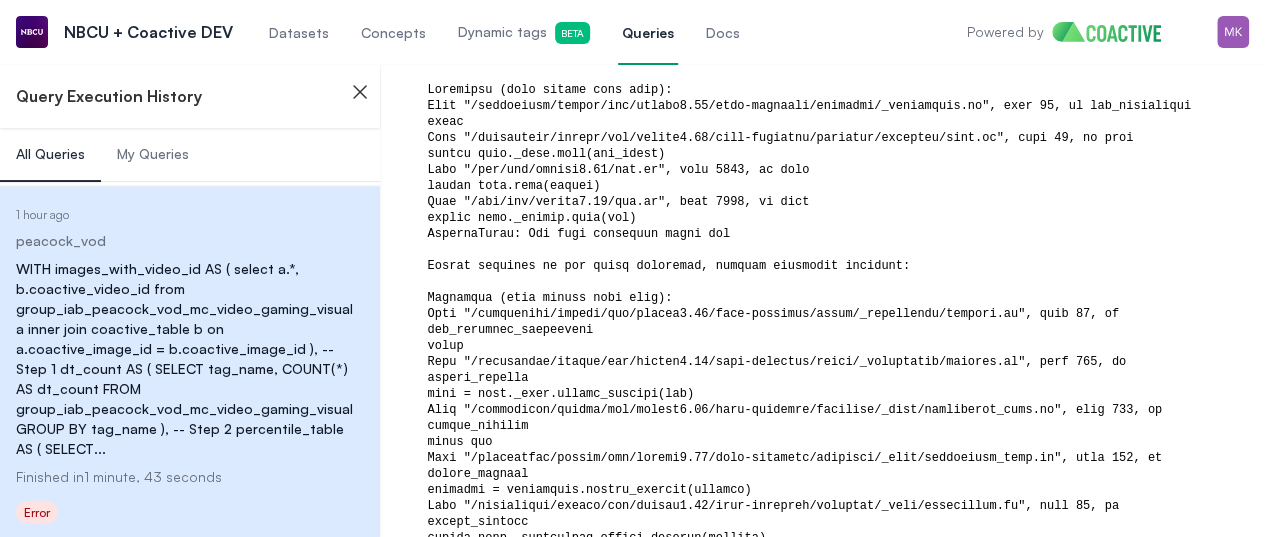 scroll, scrollTop: 500, scrollLeft: 0, axis: vertical 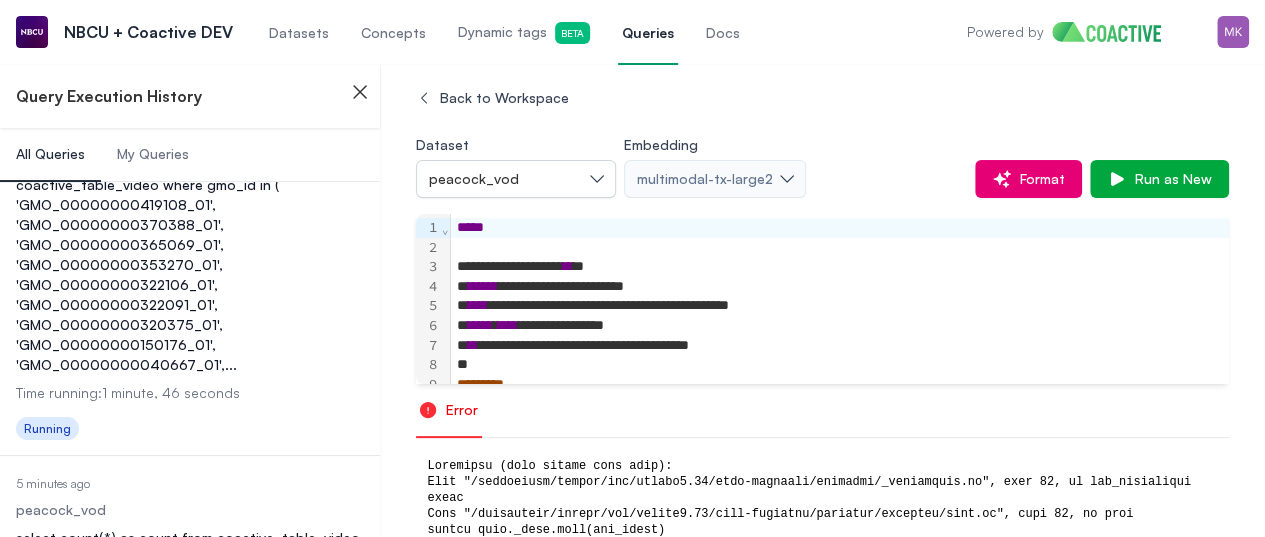 click on "Datasets" at bounding box center (299, 33) 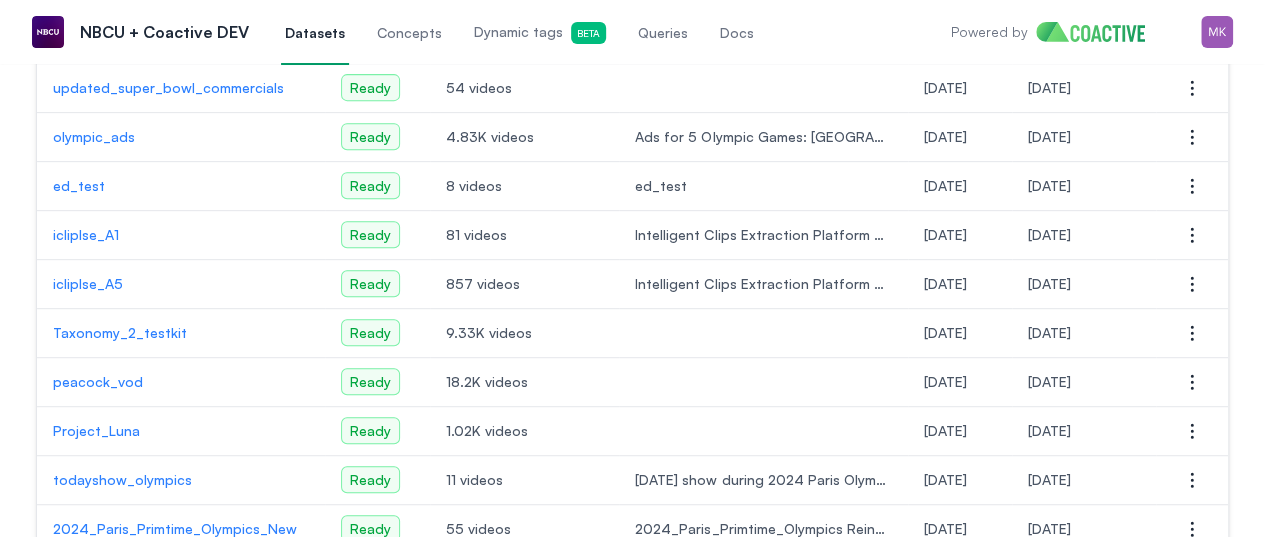 scroll, scrollTop: 500, scrollLeft: 0, axis: vertical 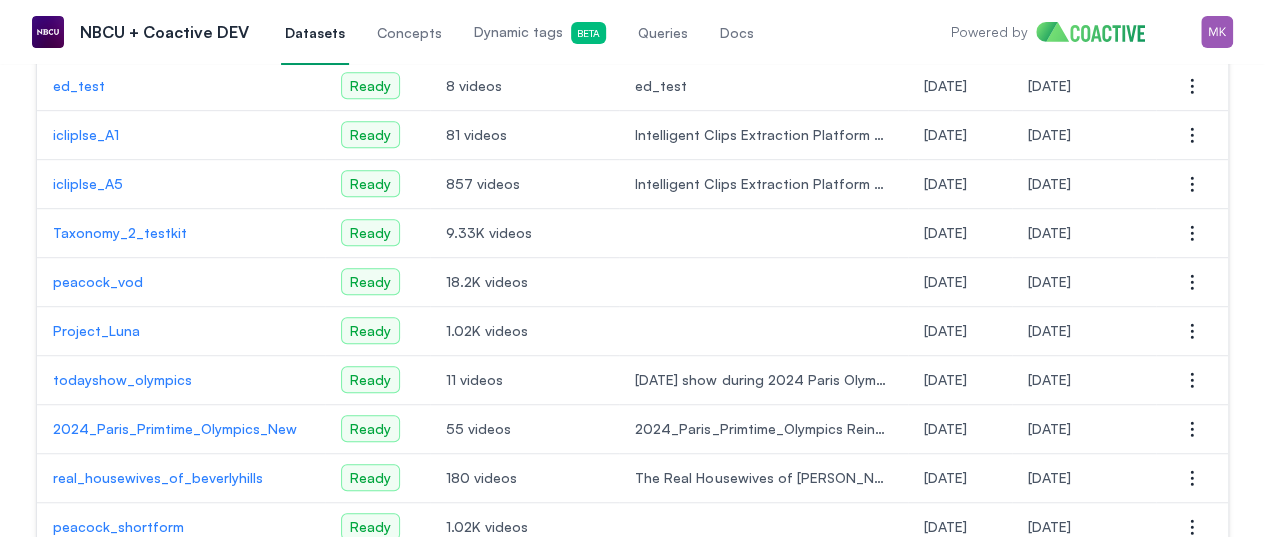 click on "peacock_vod" at bounding box center (181, 282) 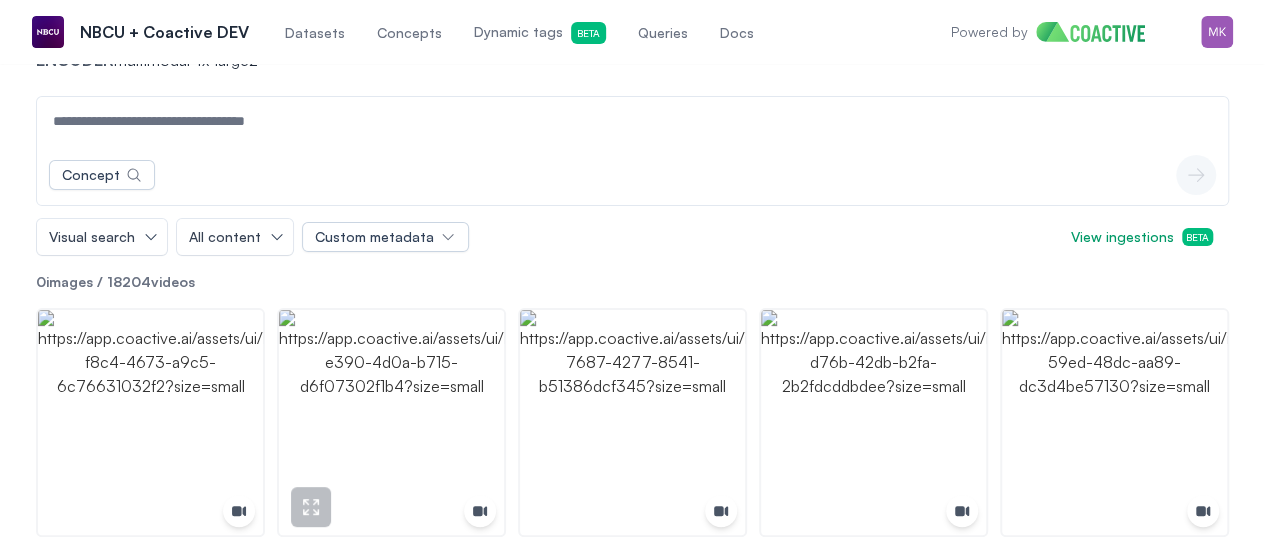 scroll, scrollTop: 100, scrollLeft: 0, axis: vertical 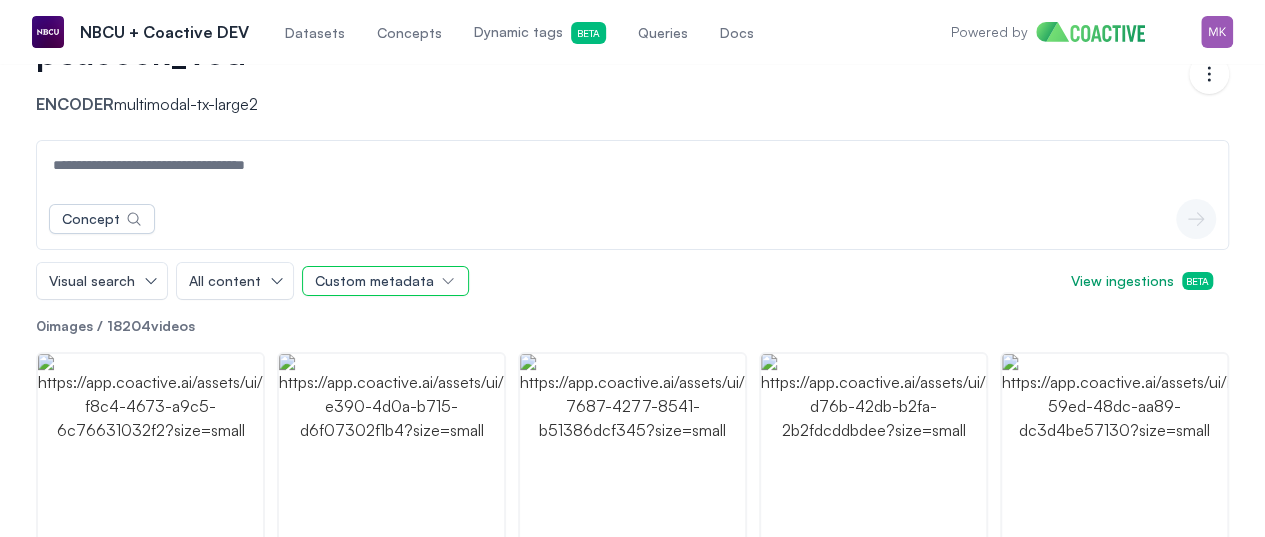 click on "Custom metadata" at bounding box center [374, 281] 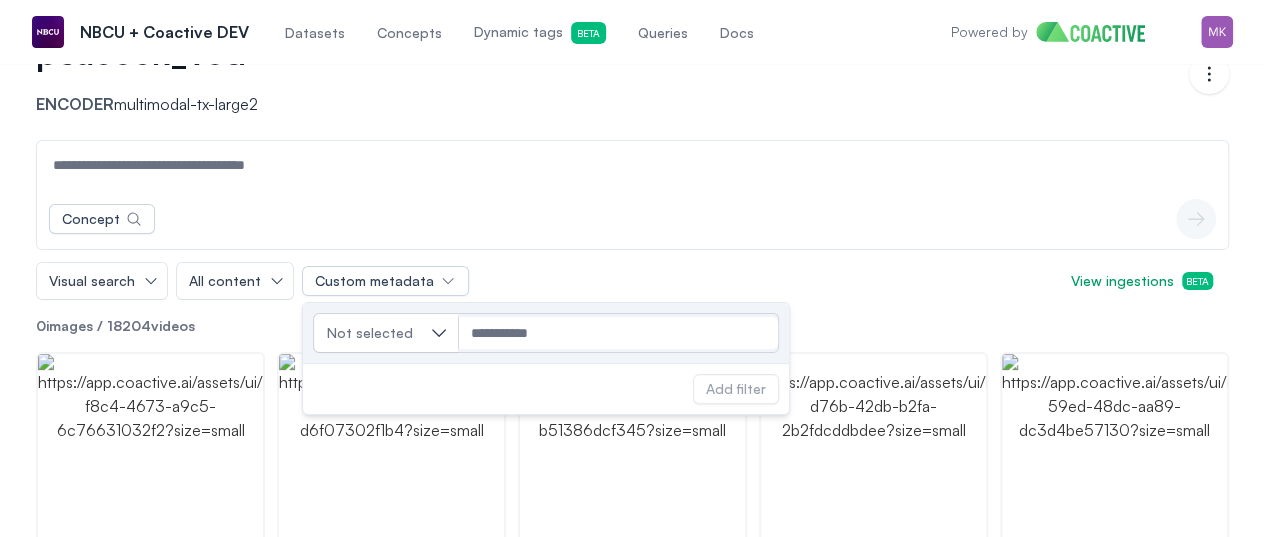 click on "Not selected" at bounding box center (376, 333) 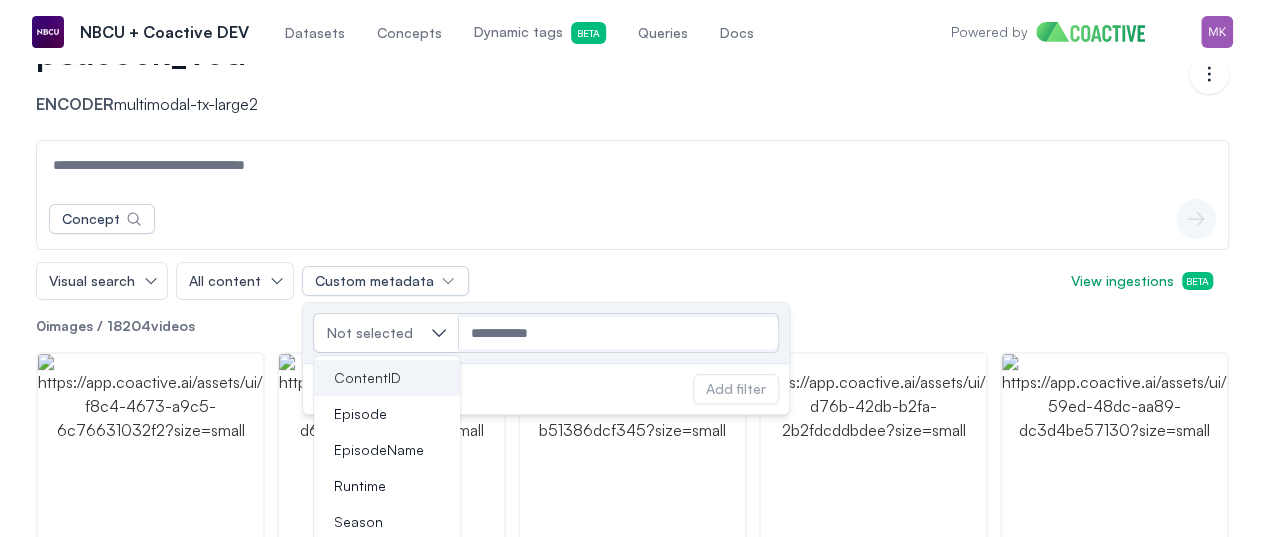 click on "ContentID" at bounding box center [367, 378] 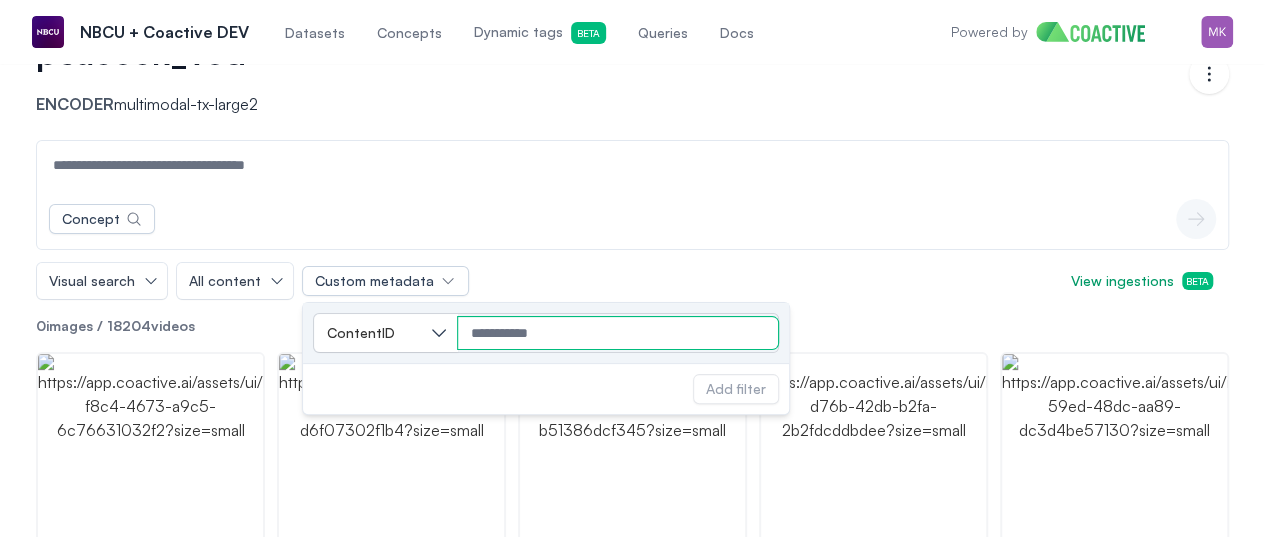 click at bounding box center [618, 333] 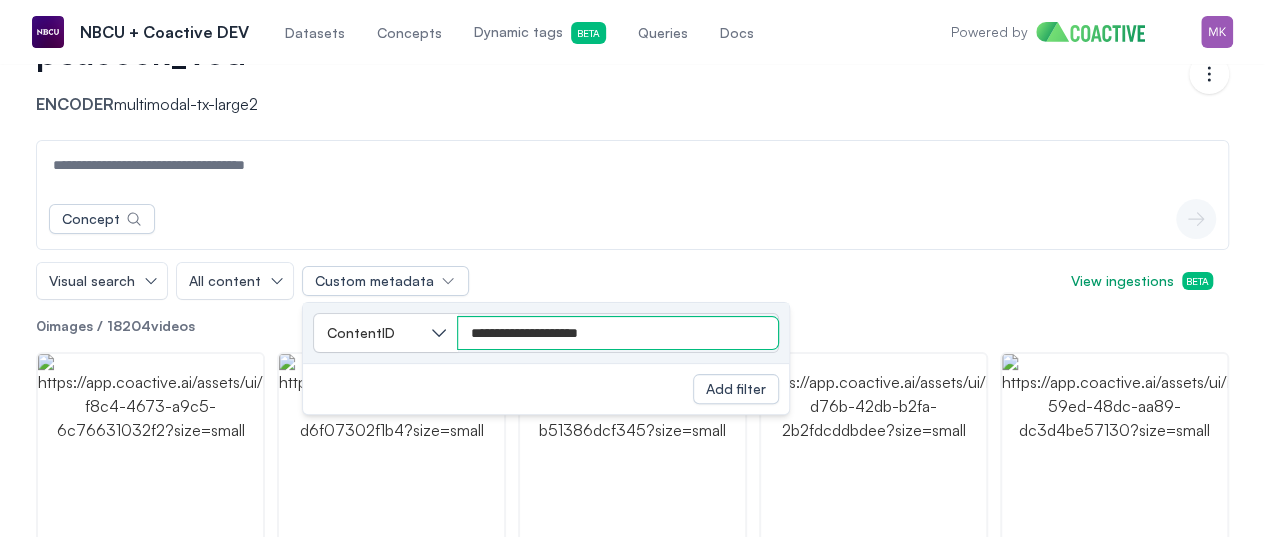 type on "**********" 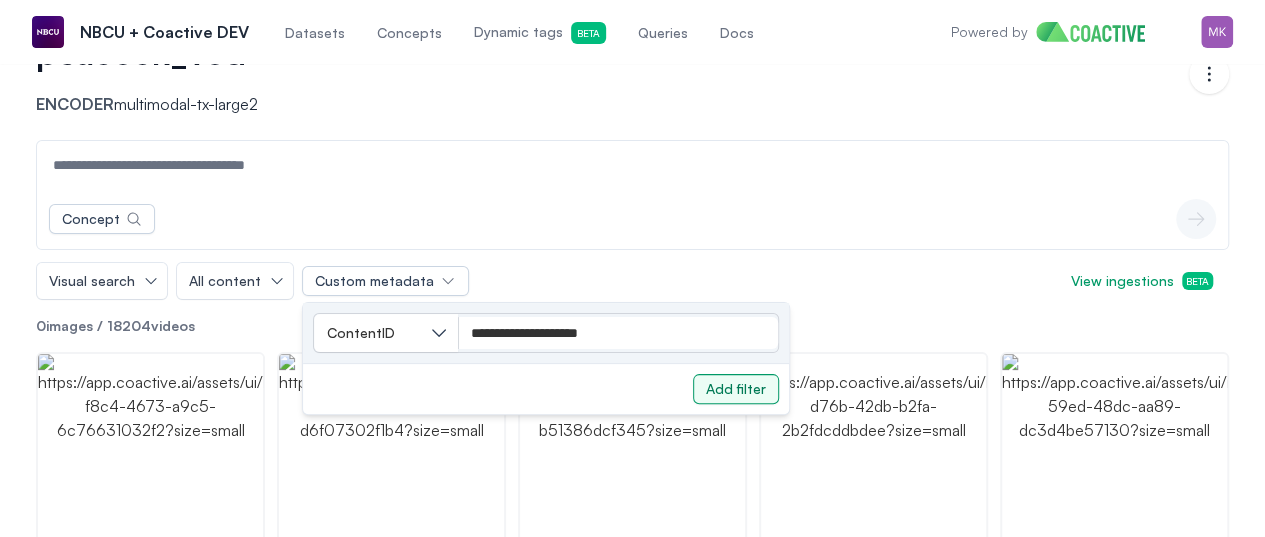 click on "Add filter" at bounding box center (736, 389) 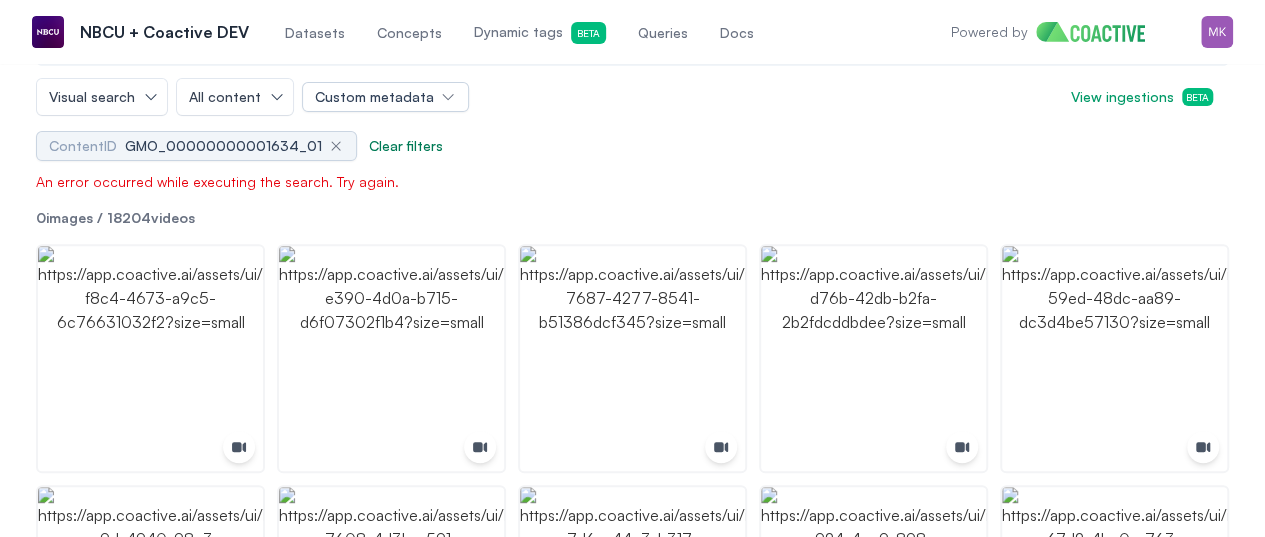 scroll, scrollTop: 300, scrollLeft: 0, axis: vertical 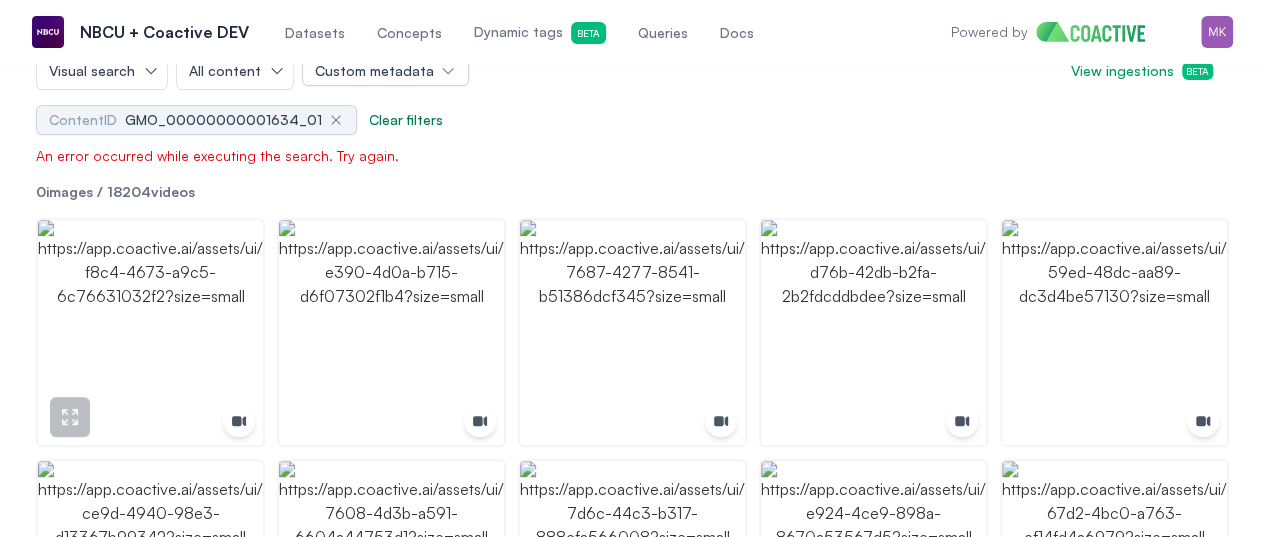 click at bounding box center [150, 332] 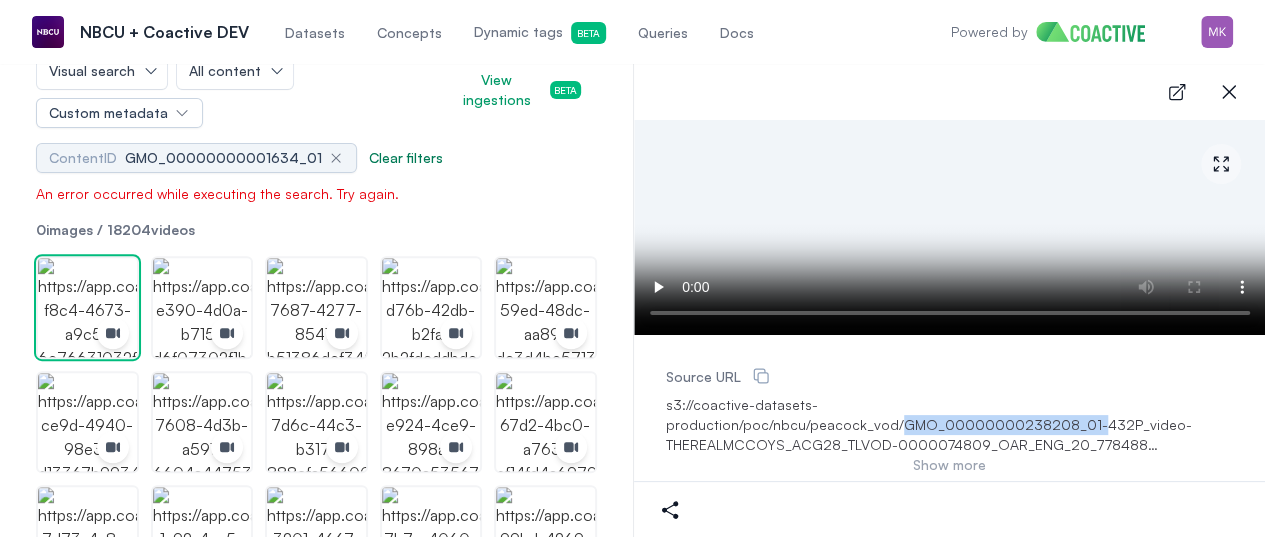 drag, startPoint x: 1018, startPoint y: 409, endPoint x: 1208, endPoint y: 401, distance: 190.16835 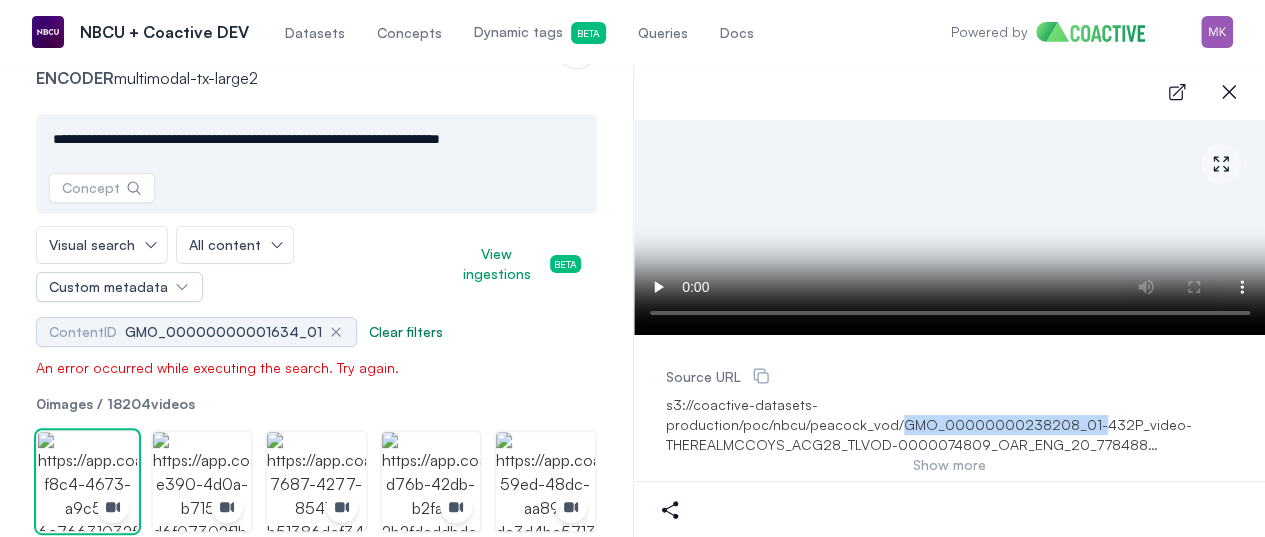 scroll, scrollTop: 0, scrollLeft: 0, axis: both 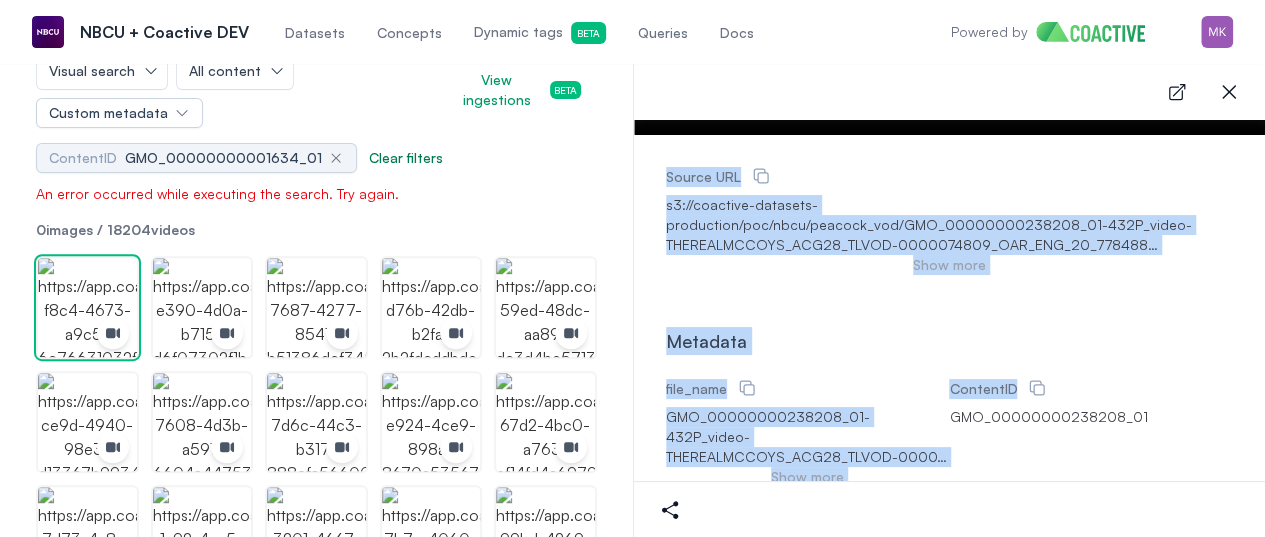 drag, startPoint x: 940, startPoint y: 403, endPoint x: 1266, endPoint y: 465, distance: 331.84332 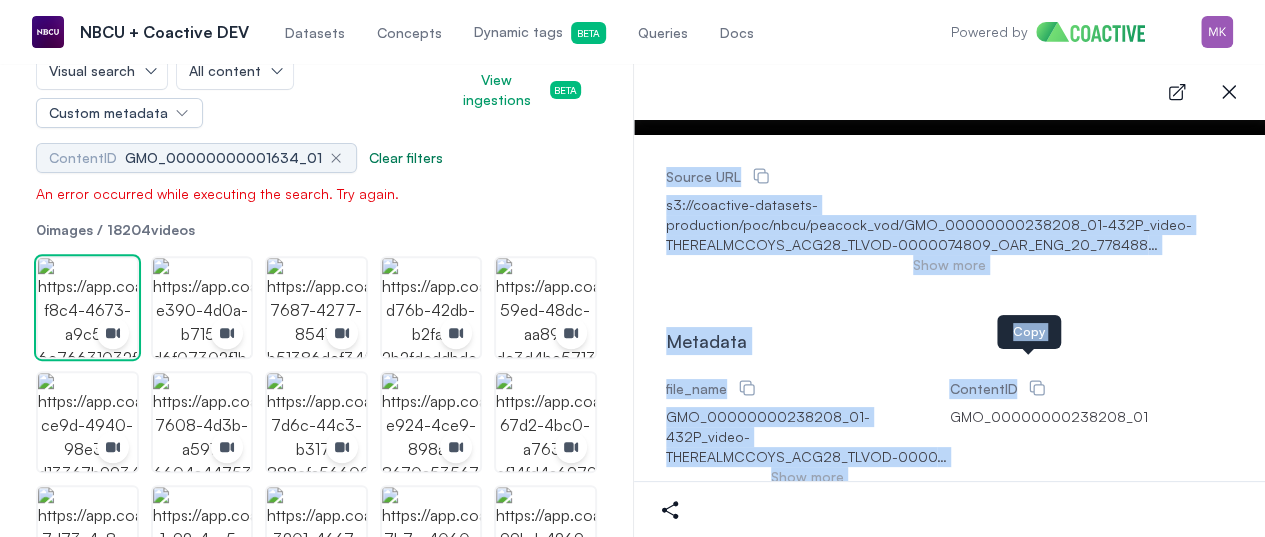 click 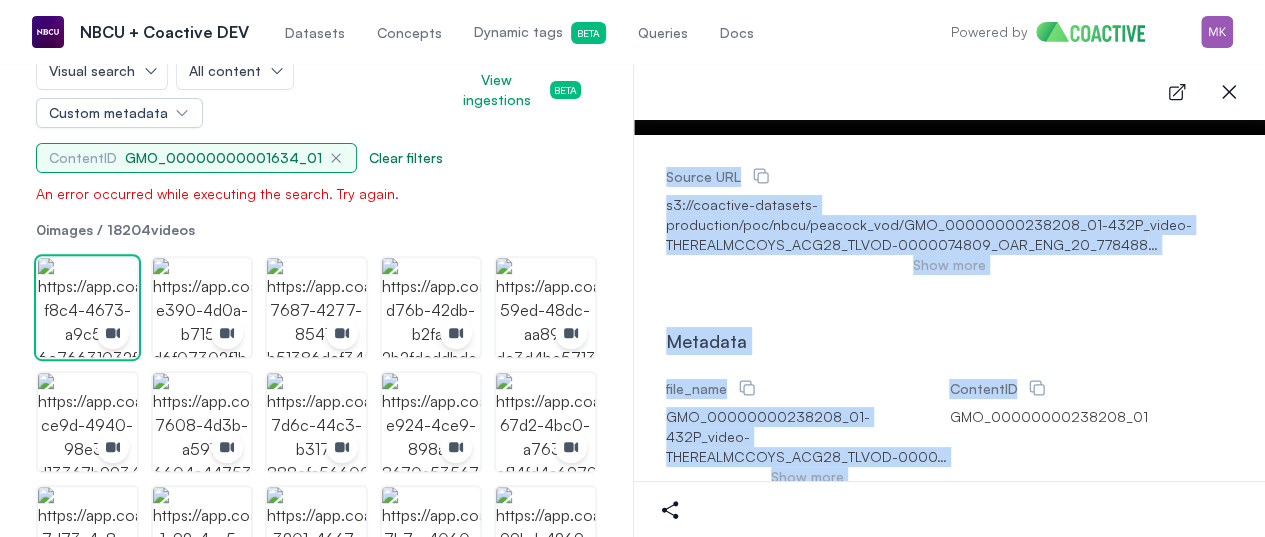 click 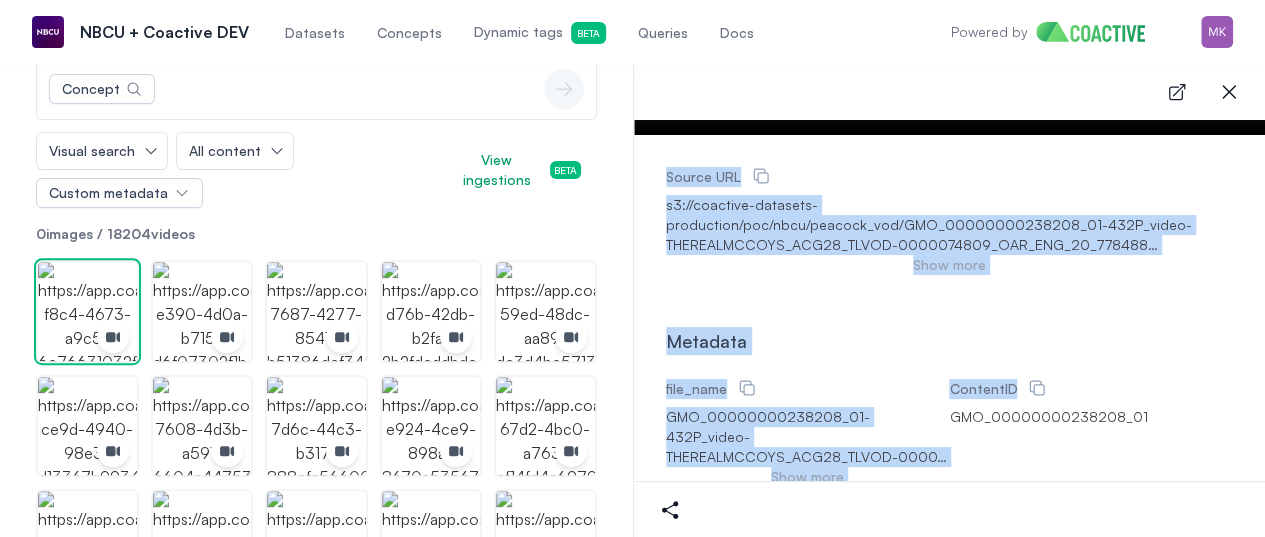 scroll, scrollTop: 105, scrollLeft: 0, axis: vertical 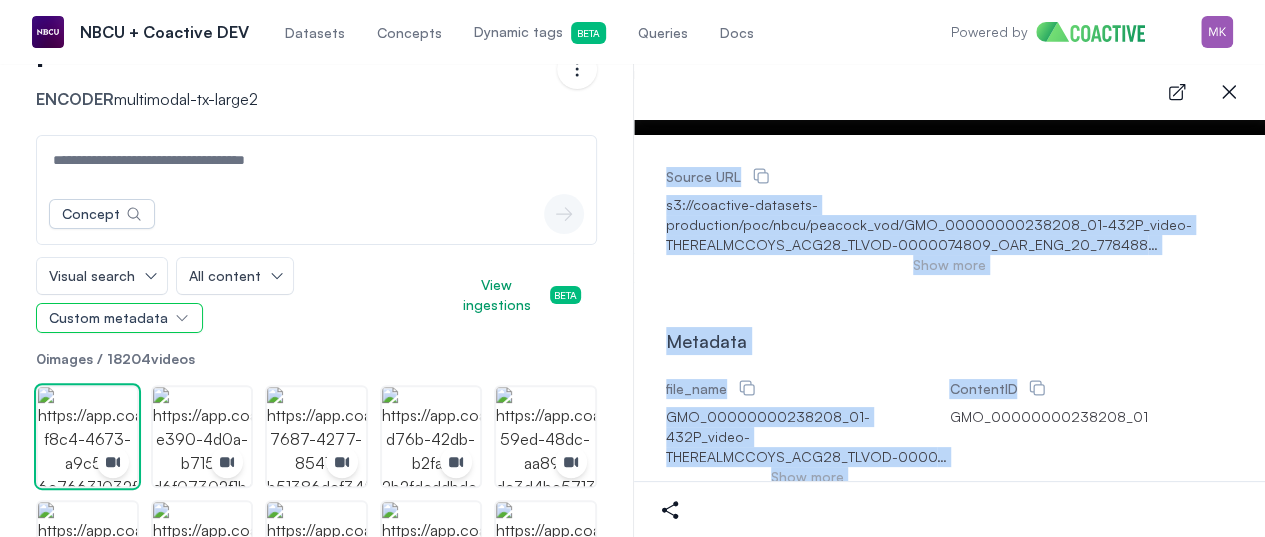 click on "Custom metadata" at bounding box center [108, 318] 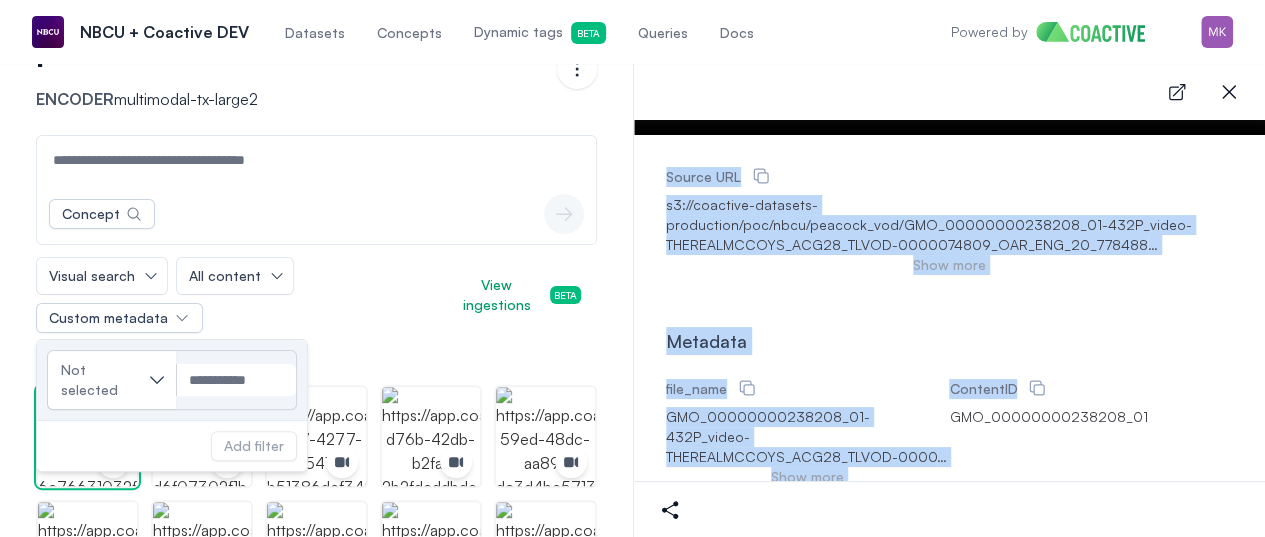 click on "Not selected" at bounding box center (112, 380) 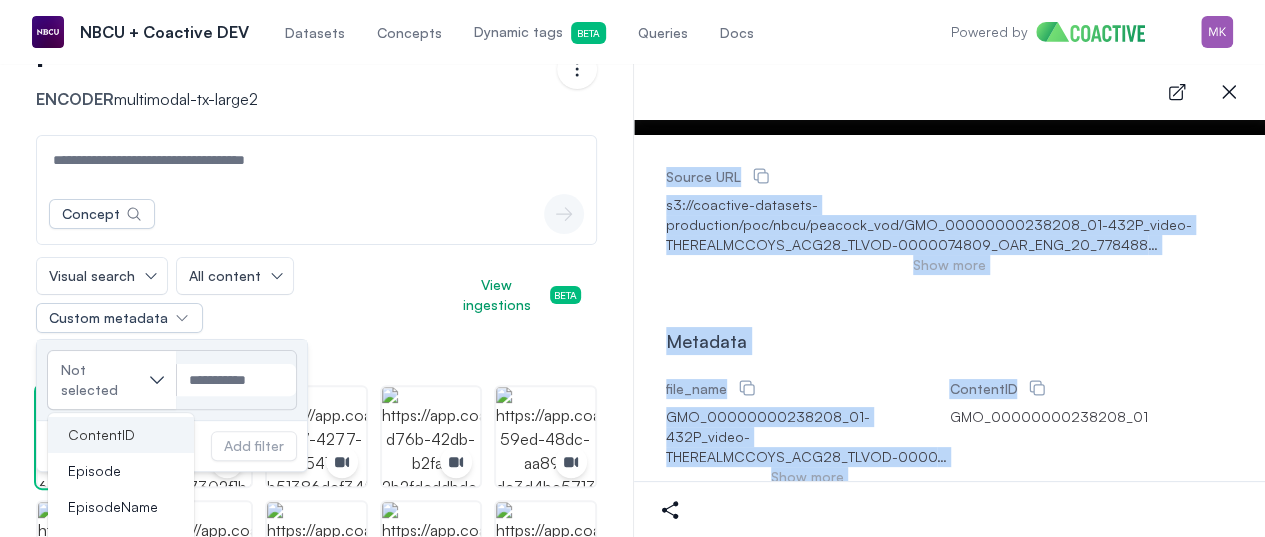 click on "ContentID" at bounding box center (101, 435) 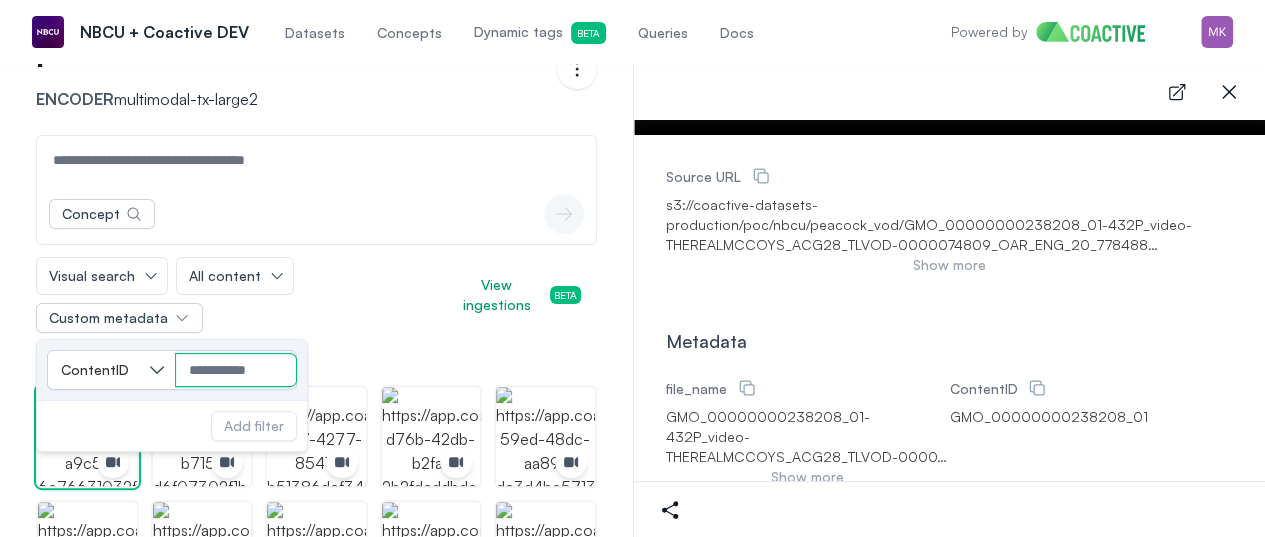 click at bounding box center [236, 370] 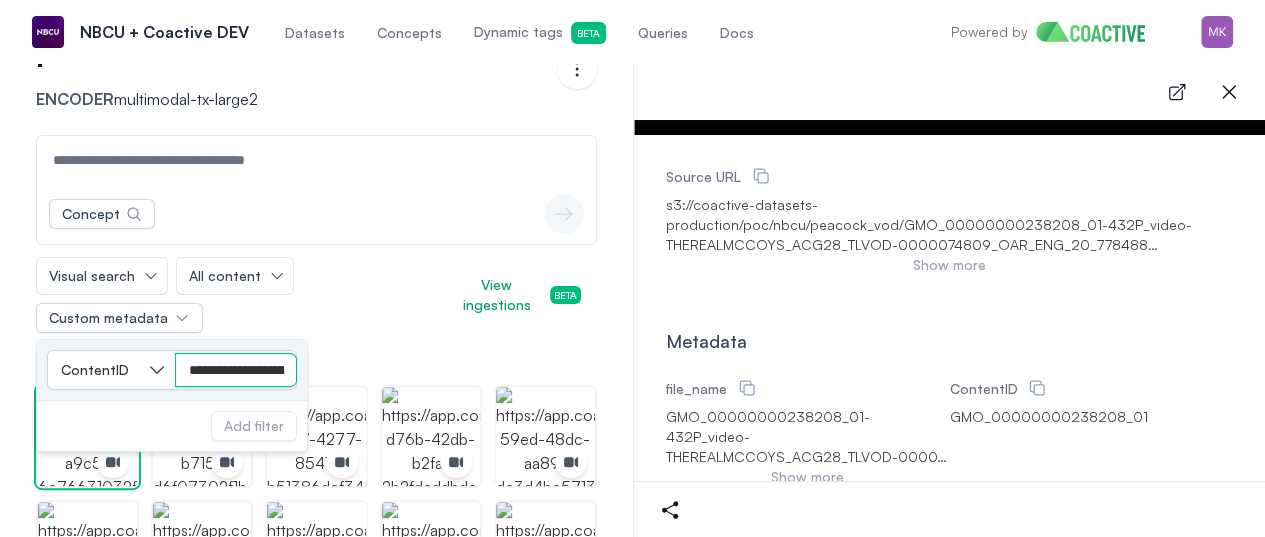 scroll, scrollTop: 0, scrollLeft: 21, axis: horizontal 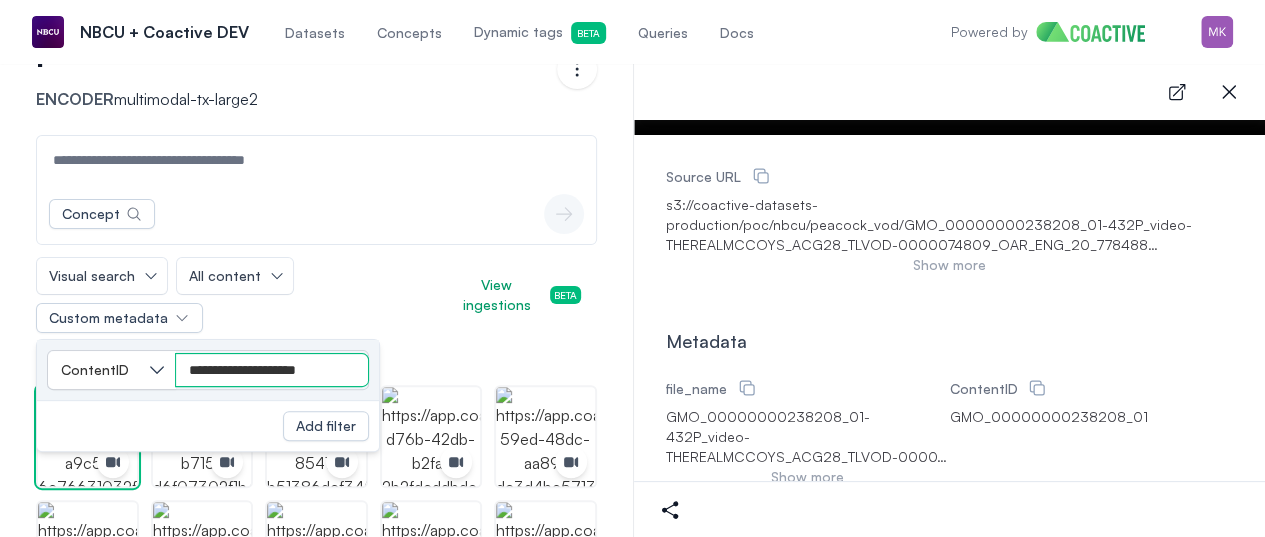 type on "**********" 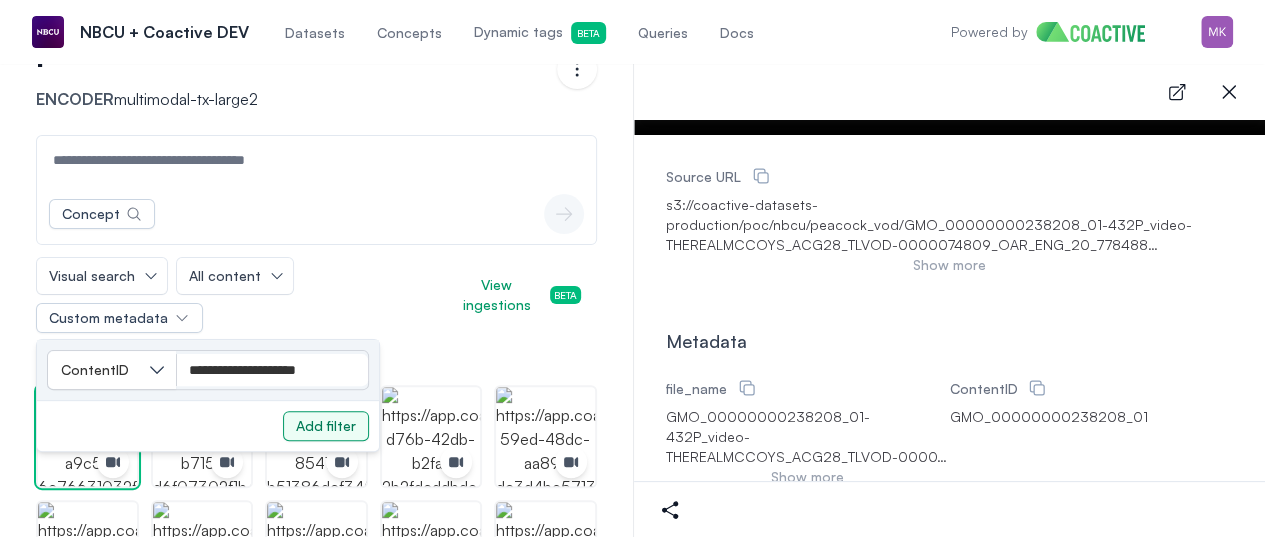 click on "Add filter" at bounding box center (326, 426) 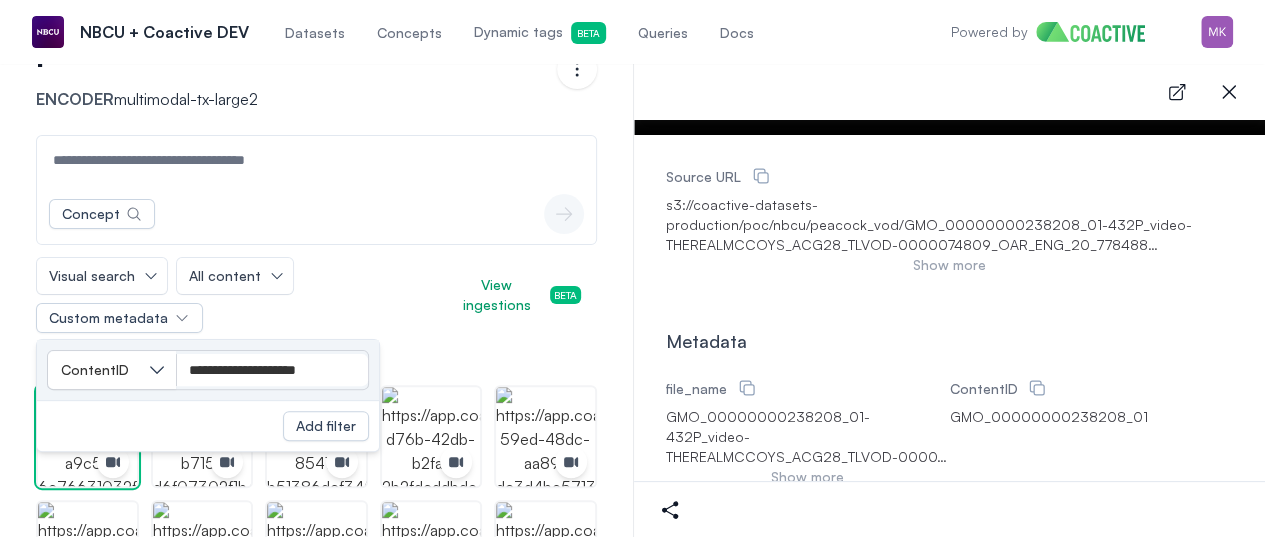 scroll, scrollTop: 0, scrollLeft: 0, axis: both 